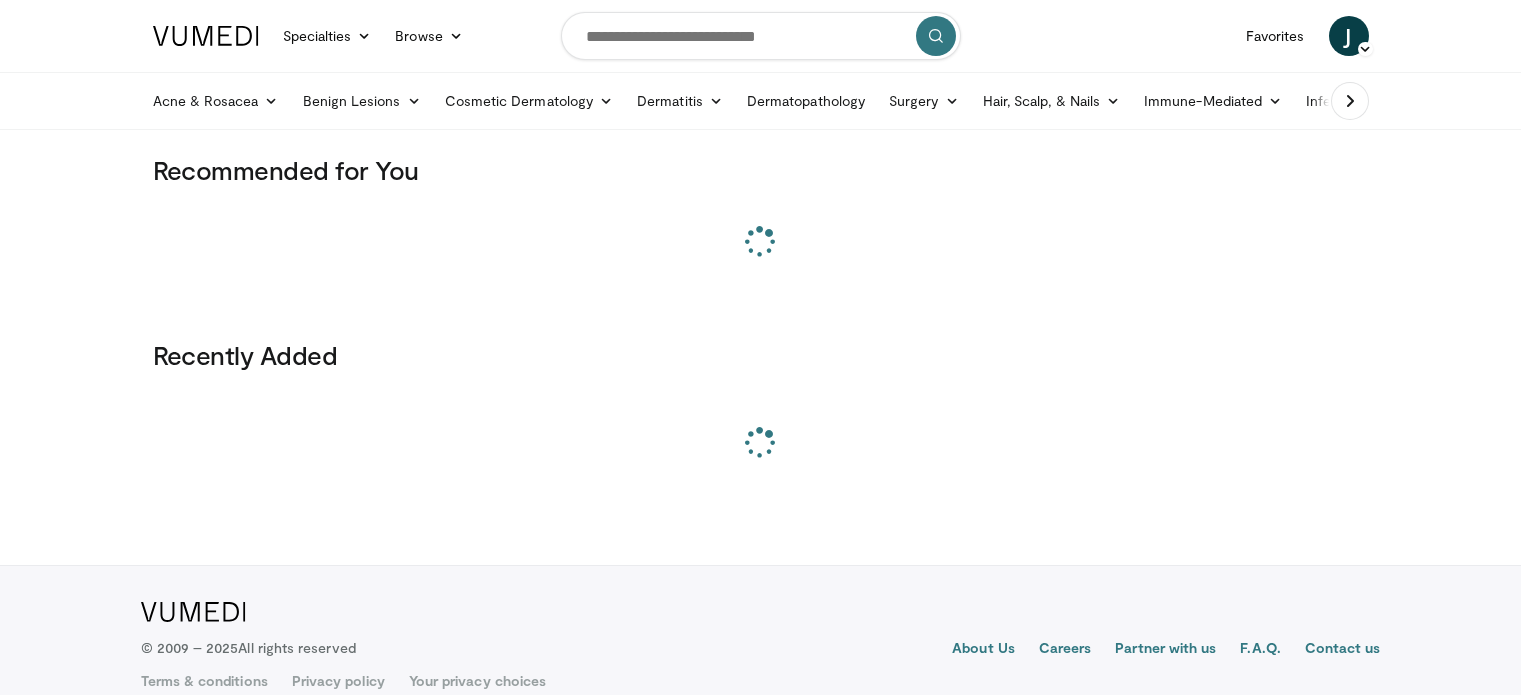scroll, scrollTop: 0, scrollLeft: 0, axis: both 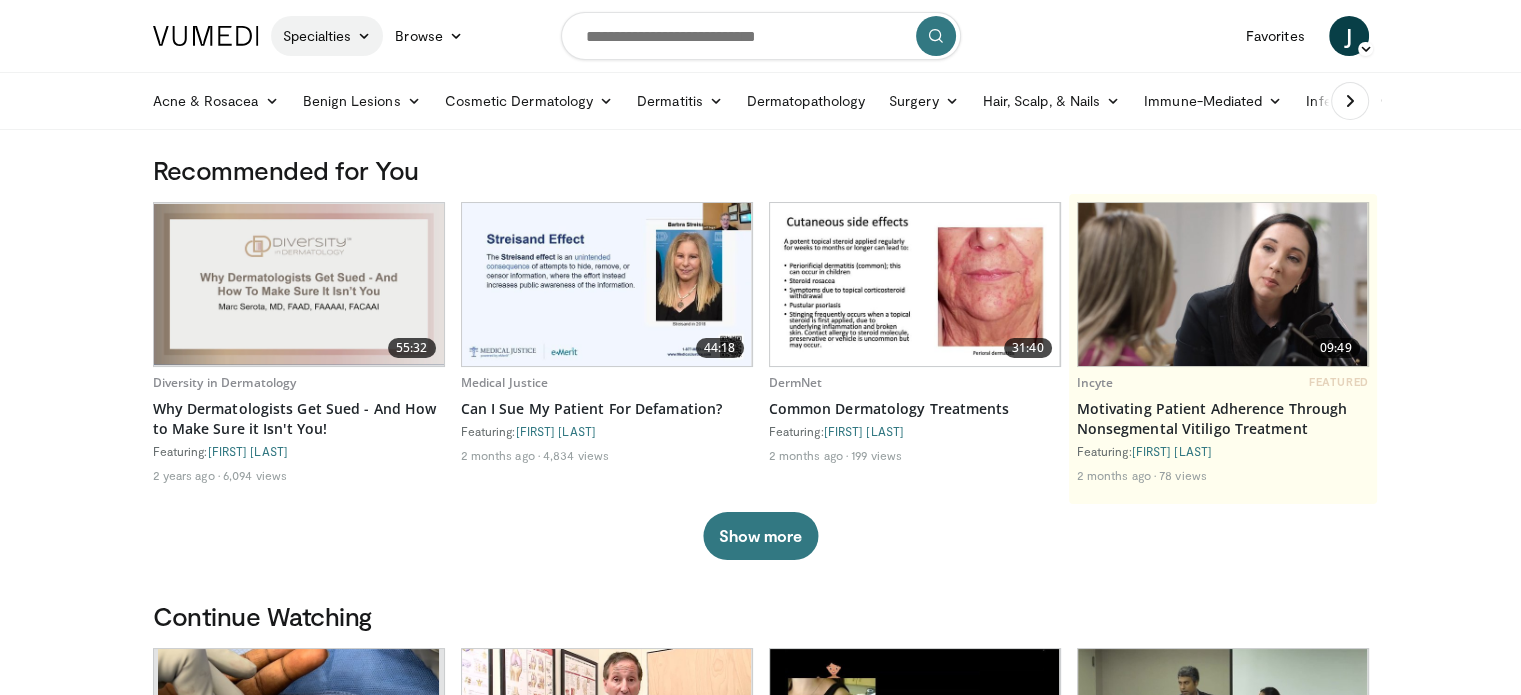 click on "Specialties" at bounding box center [327, 36] 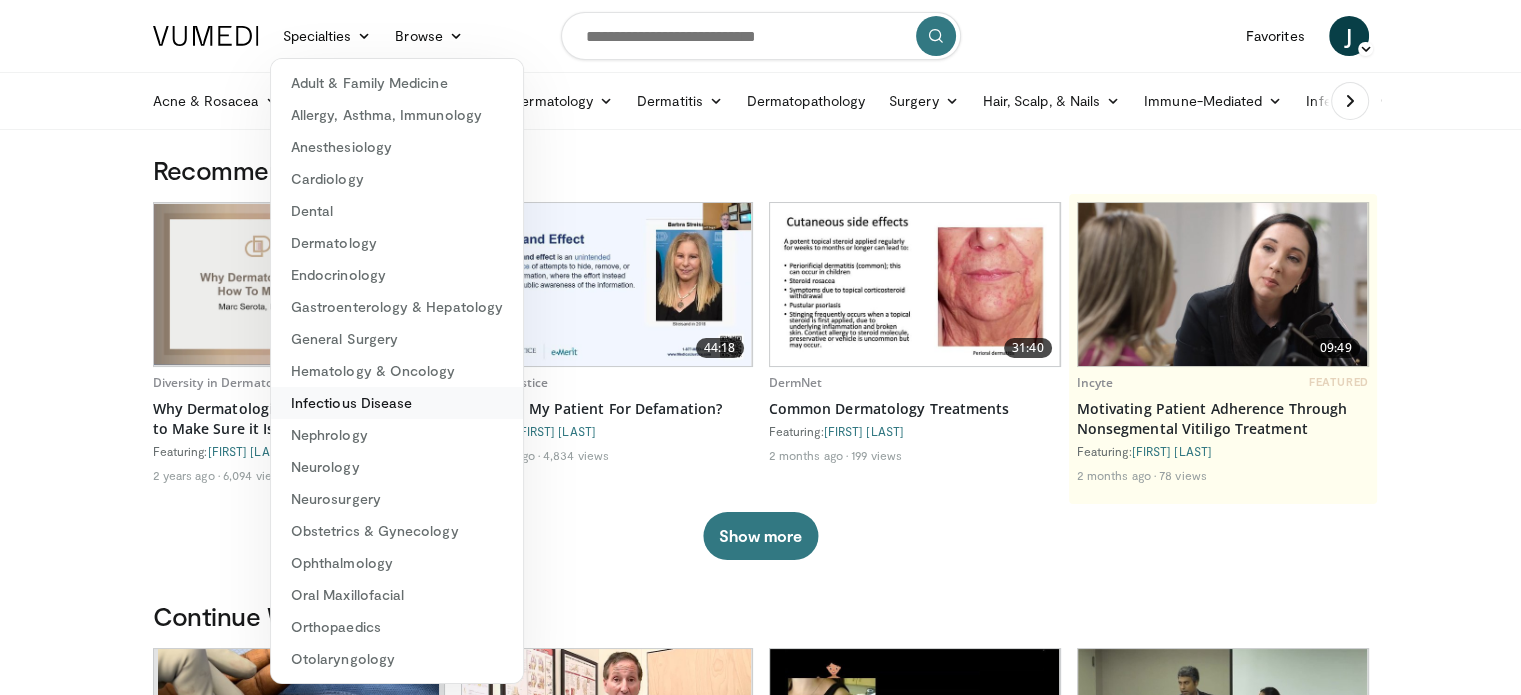 scroll, scrollTop: 288, scrollLeft: 0, axis: vertical 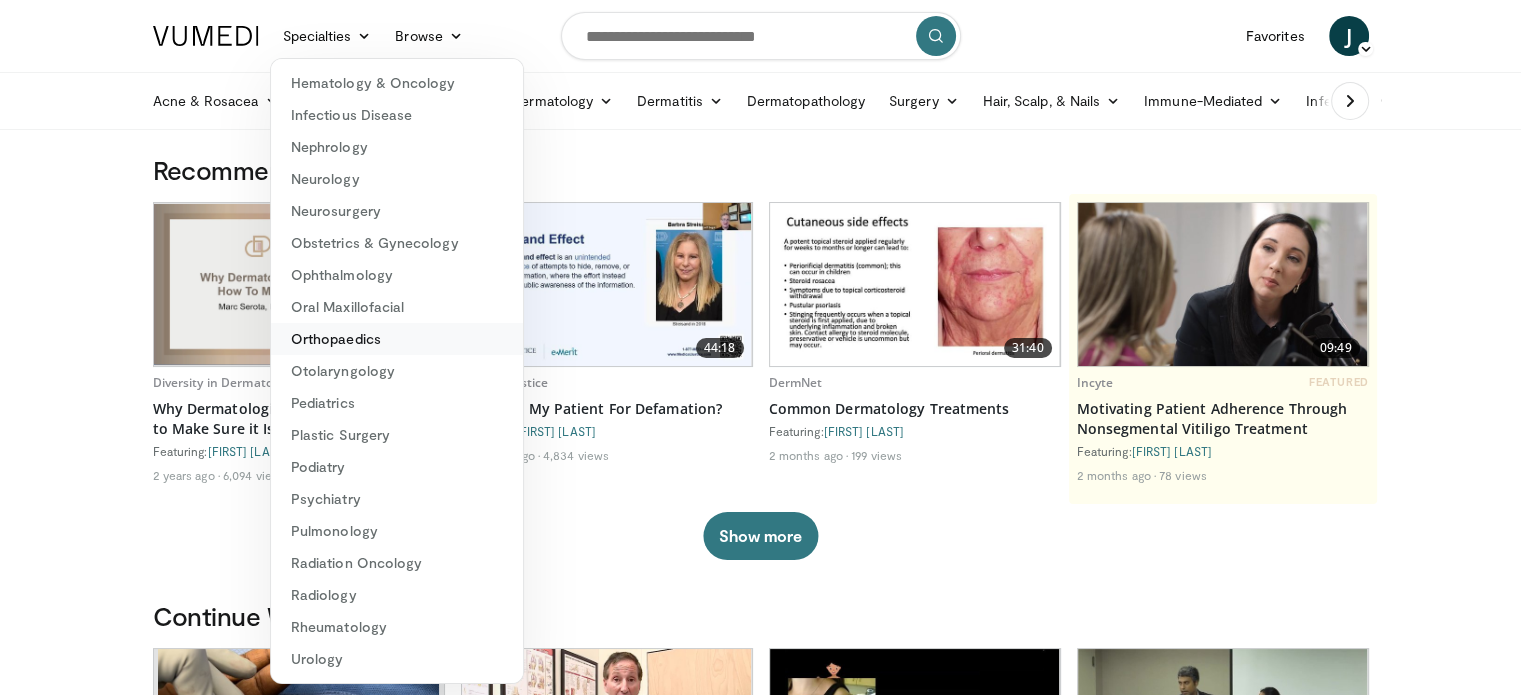 click on "Orthopaedics" at bounding box center [397, 339] 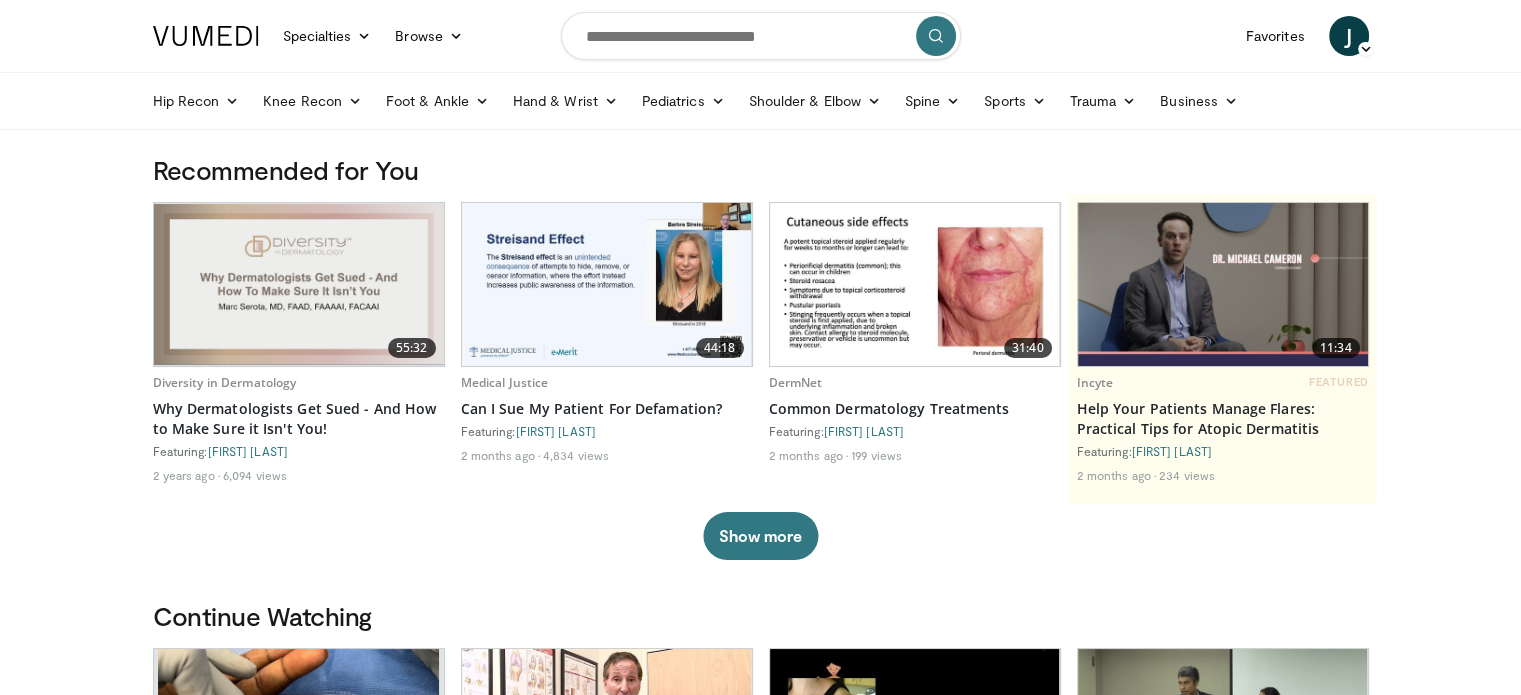 scroll, scrollTop: 376, scrollLeft: 0, axis: vertical 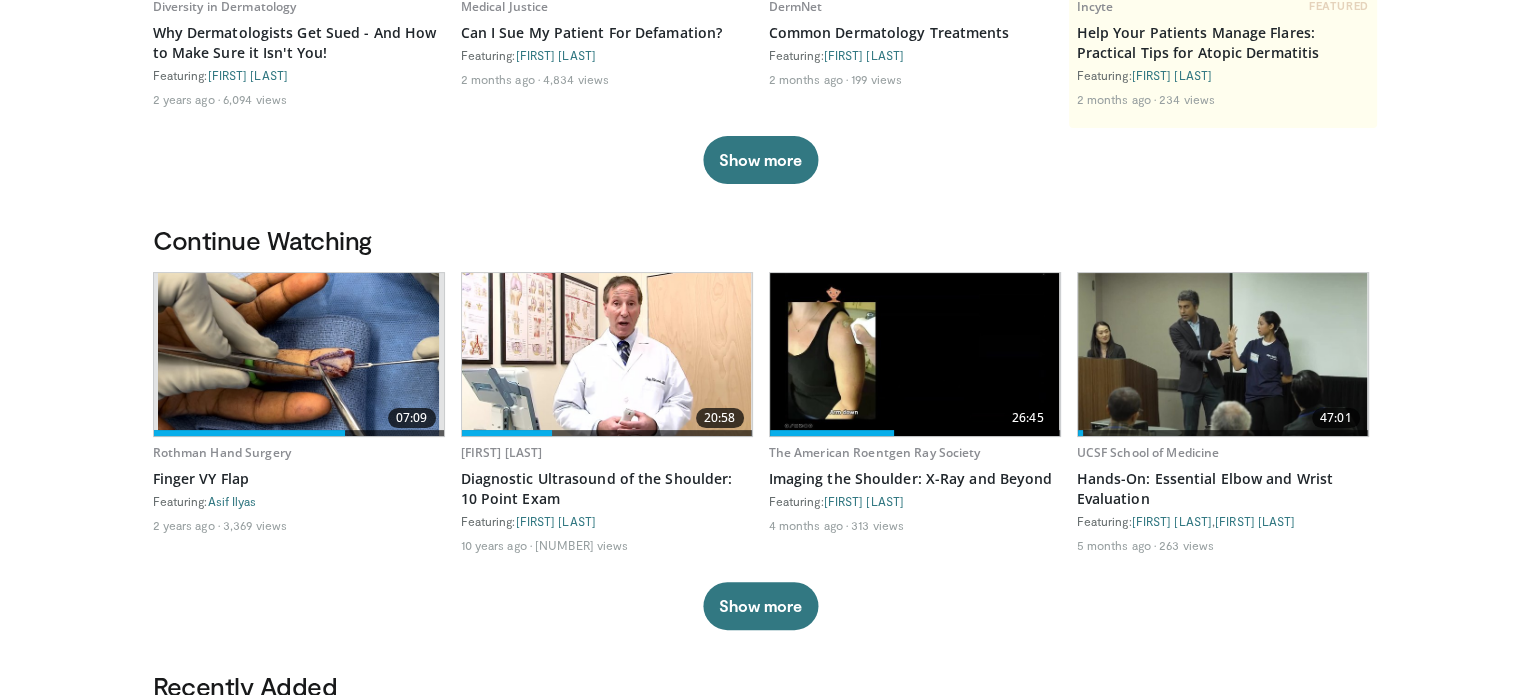 click at bounding box center [299, 354] 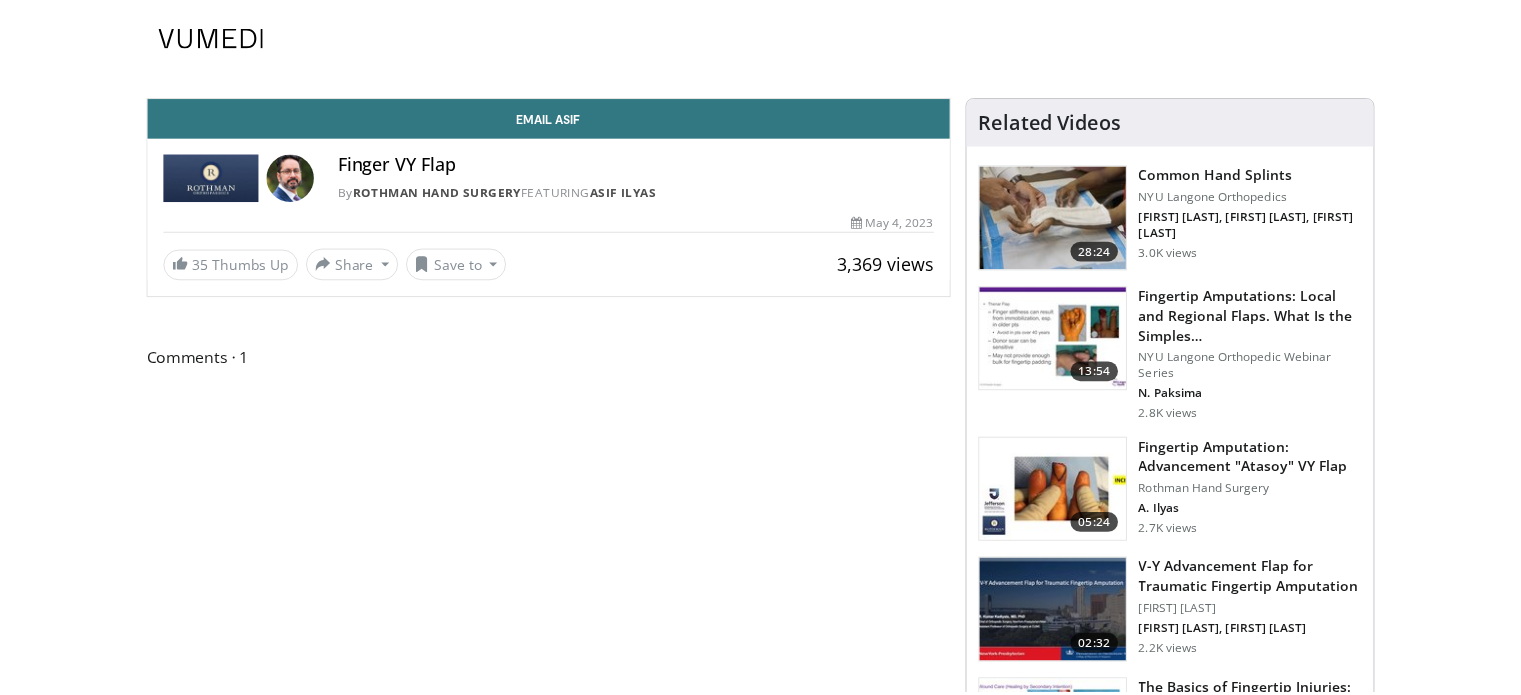 scroll, scrollTop: 0, scrollLeft: 0, axis: both 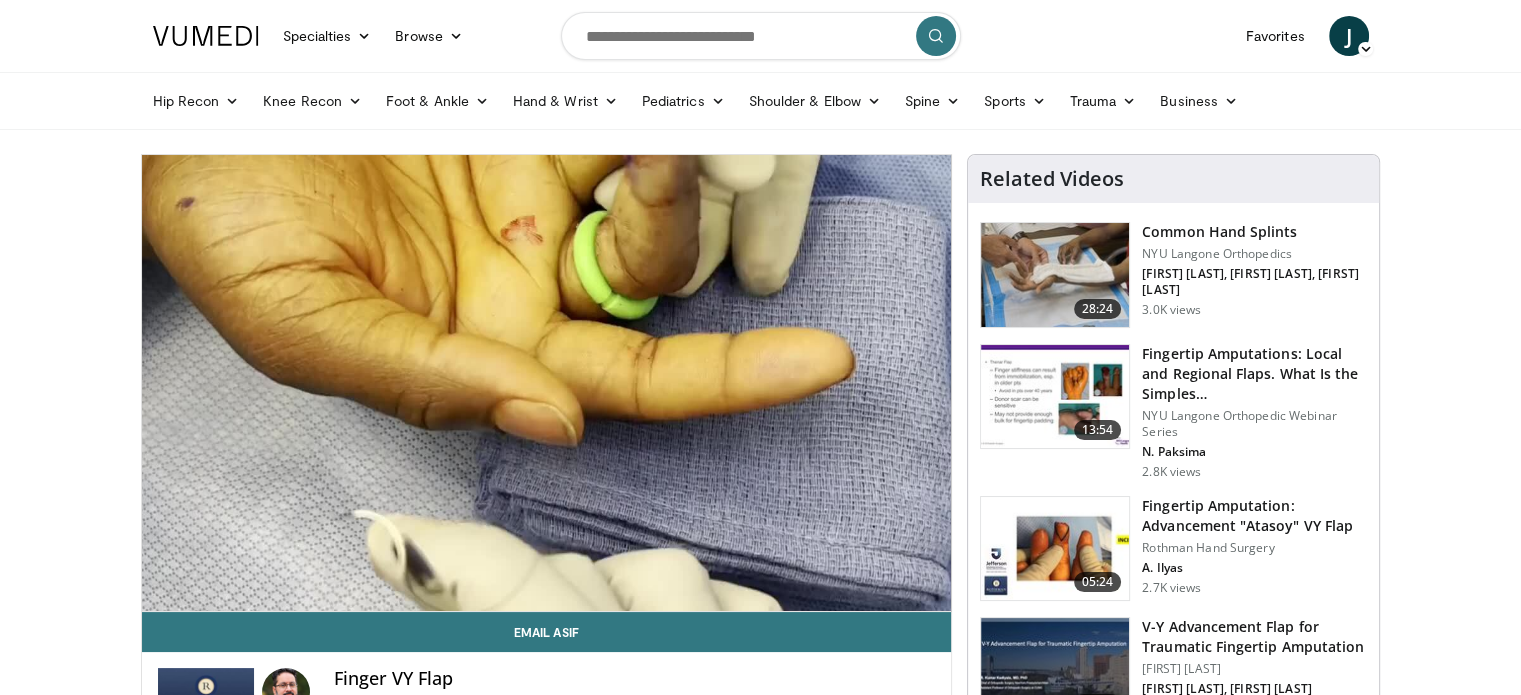 click at bounding box center (1055, 549) 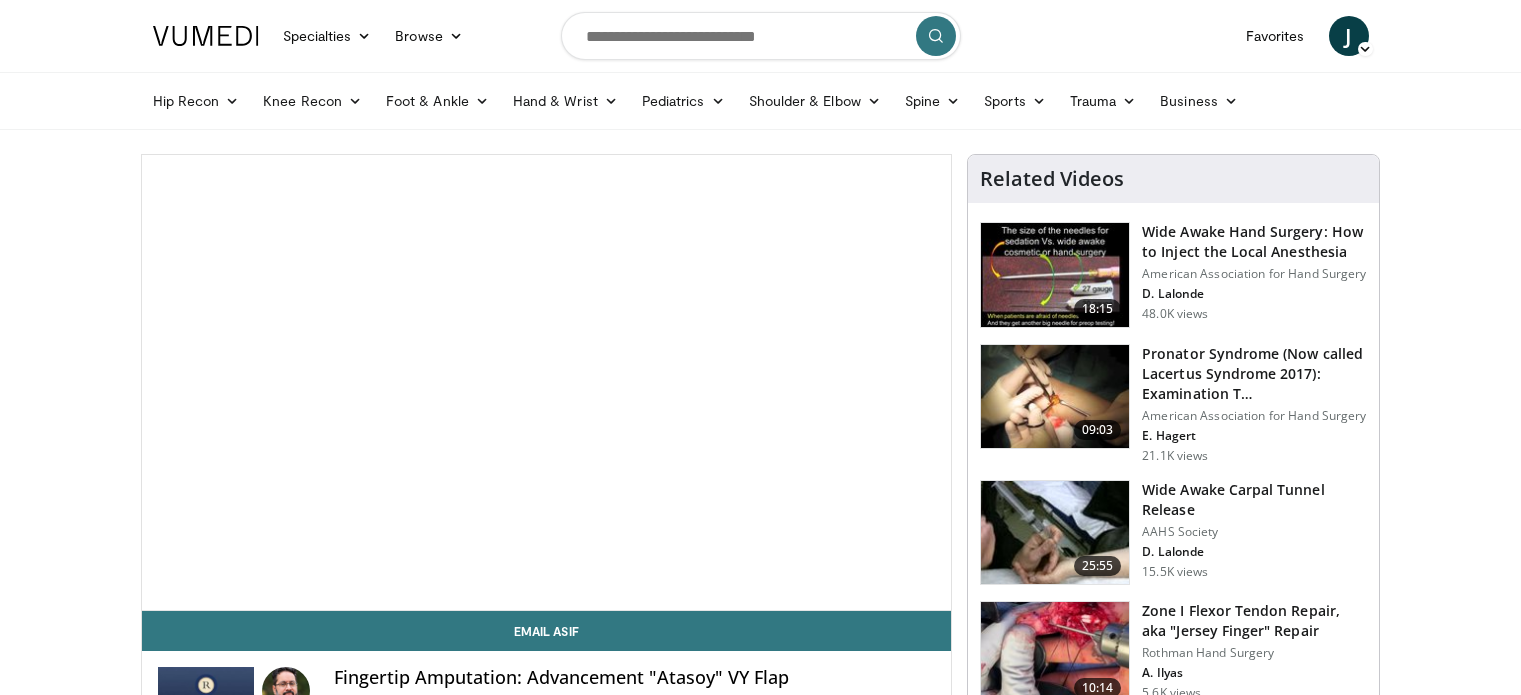 scroll, scrollTop: 0, scrollLeft: 0, axis: both 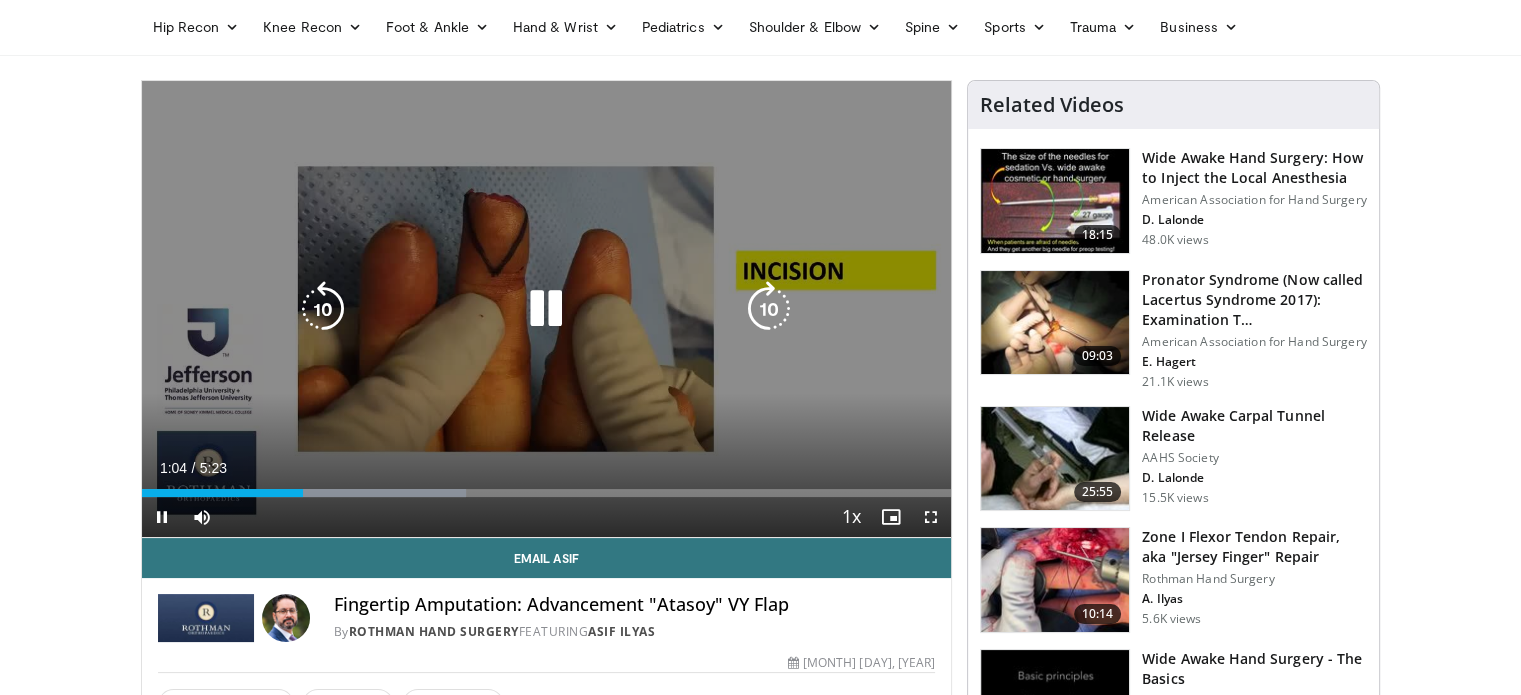 click at bounding box center (546, 309) 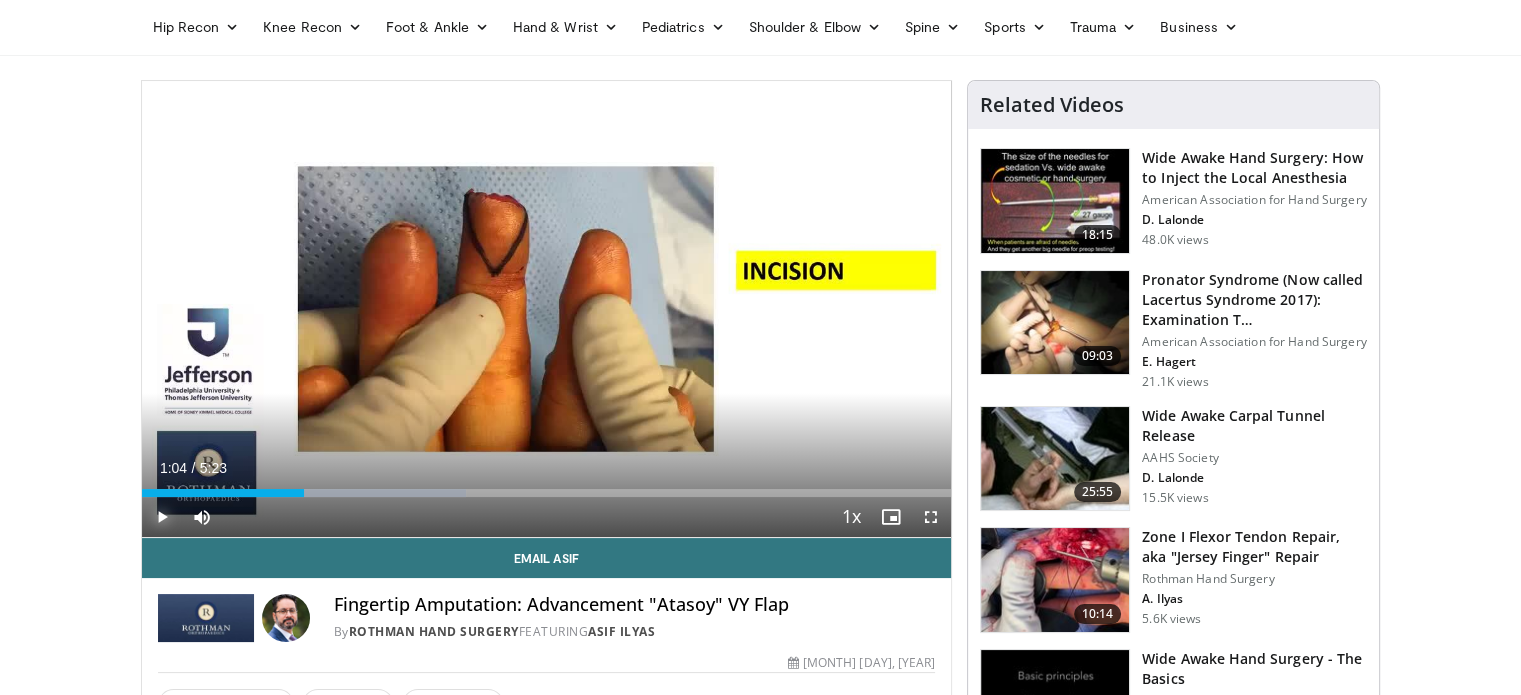 click at bounding box center (162, 517) 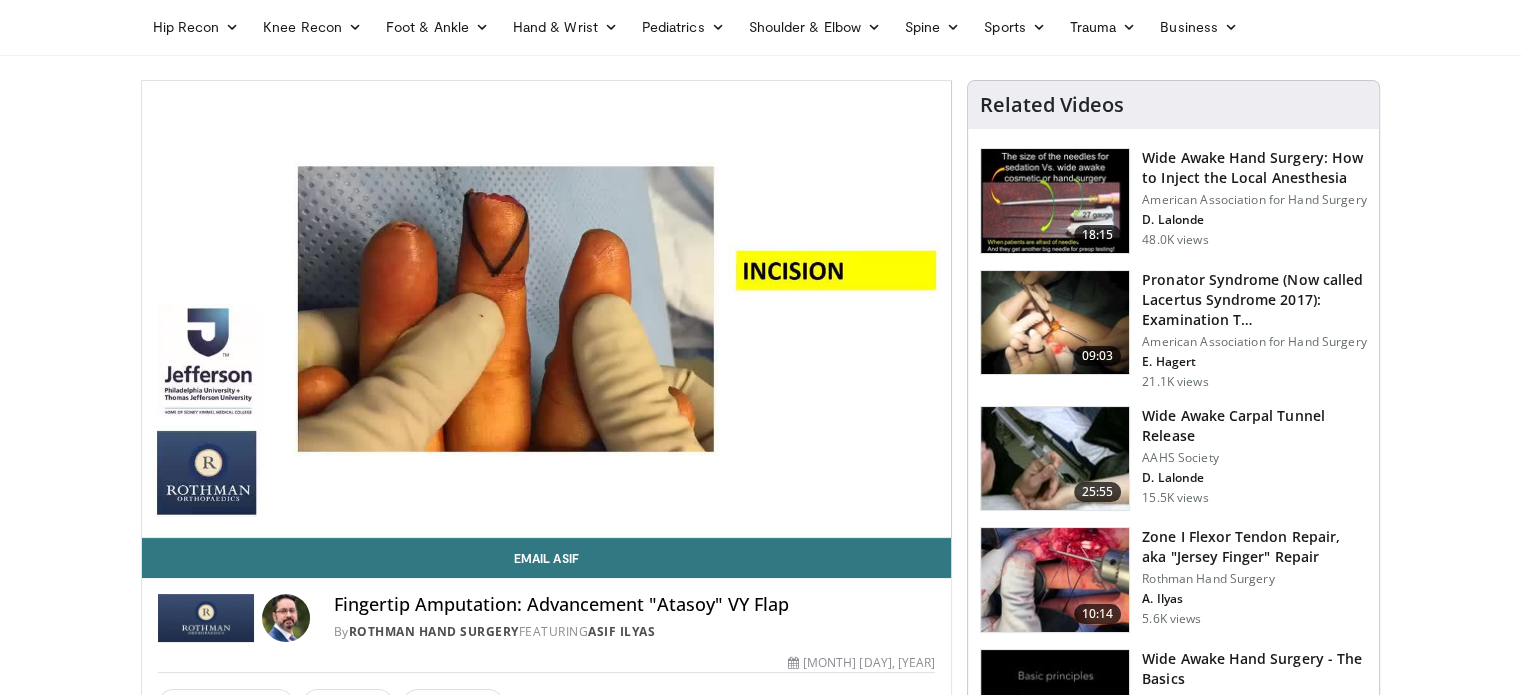 type 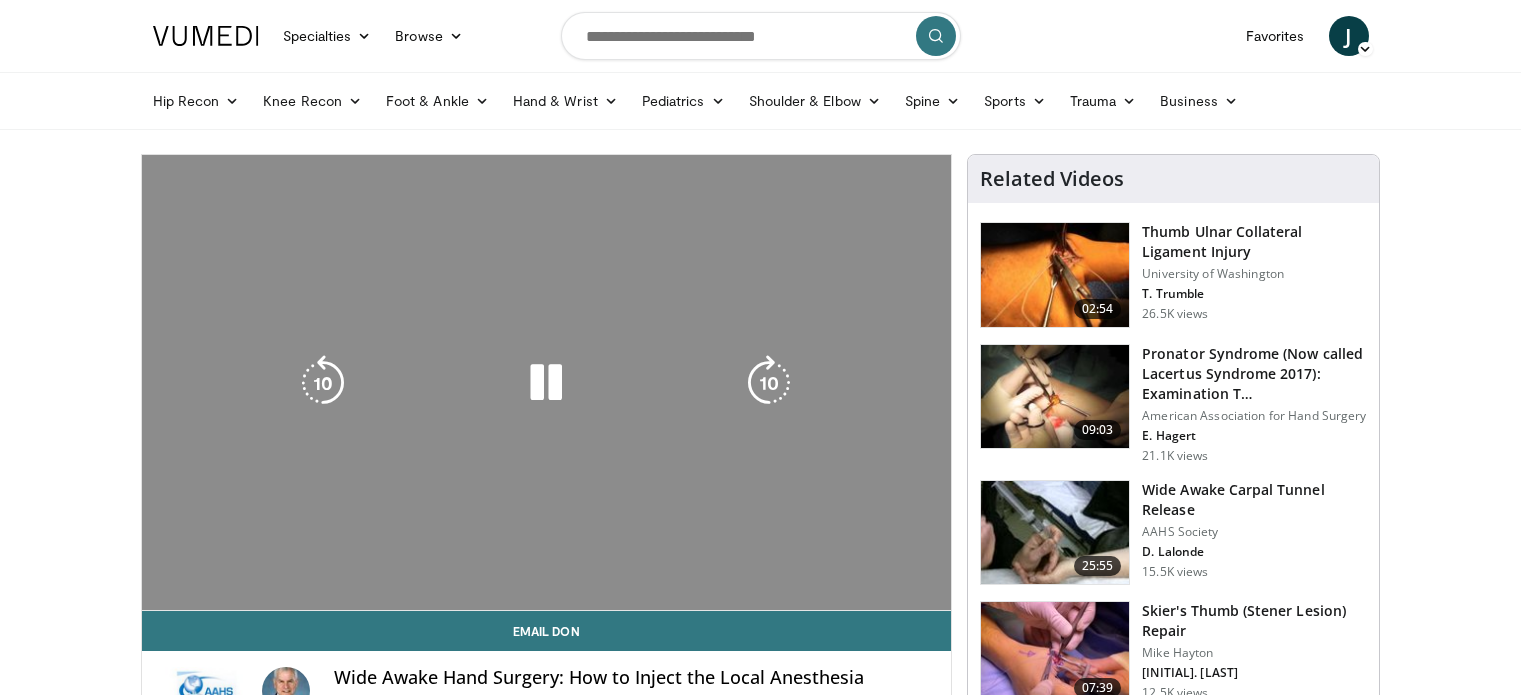 scroll, scrollTop: 0, scrollLeft: 0, axis: both 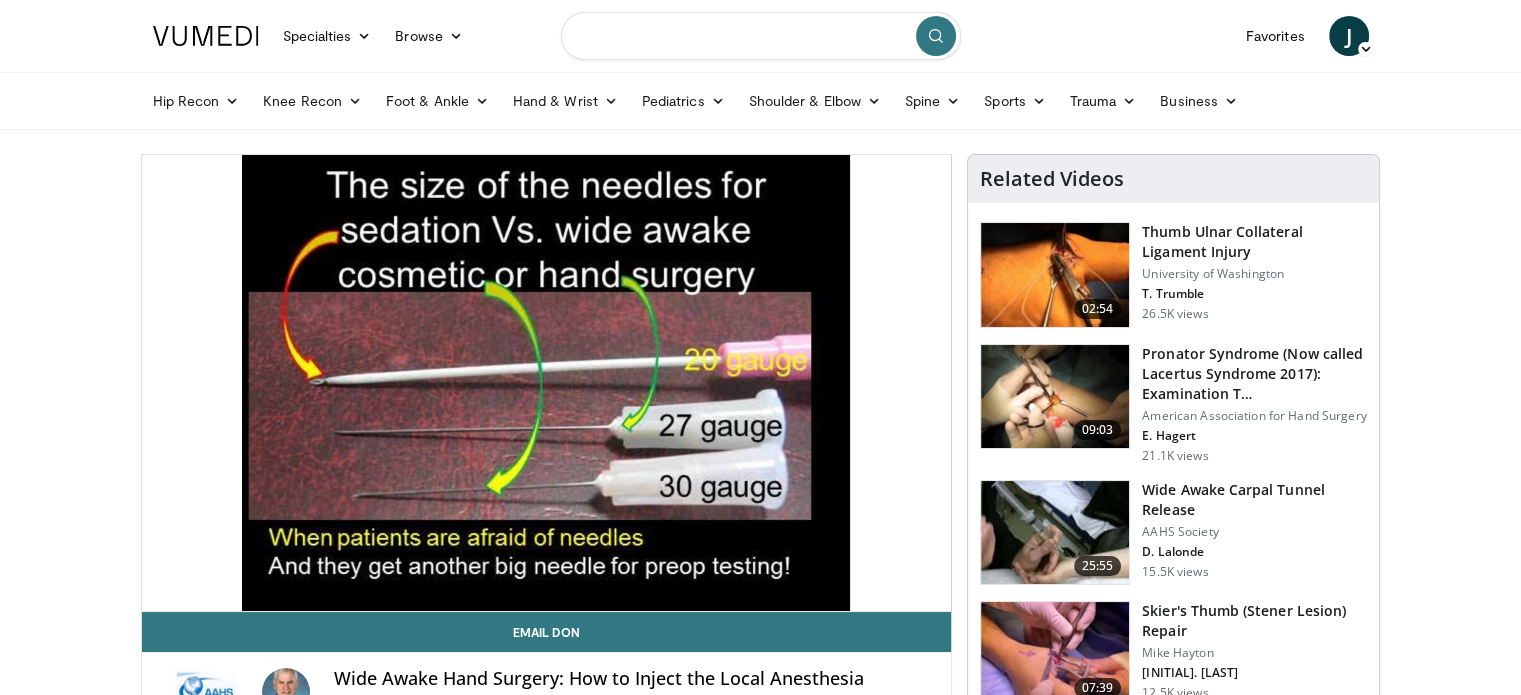 click at bounding box center [761, 36] 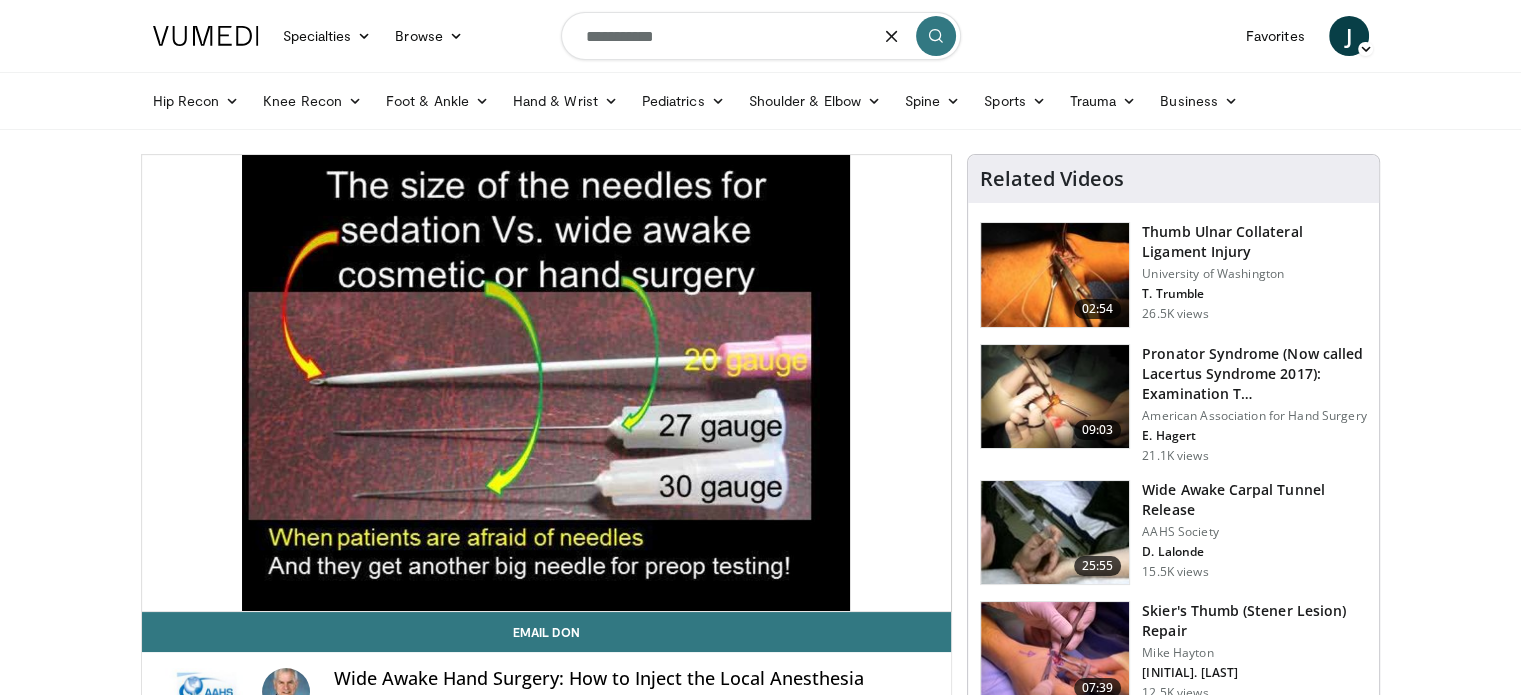 type on "**********" 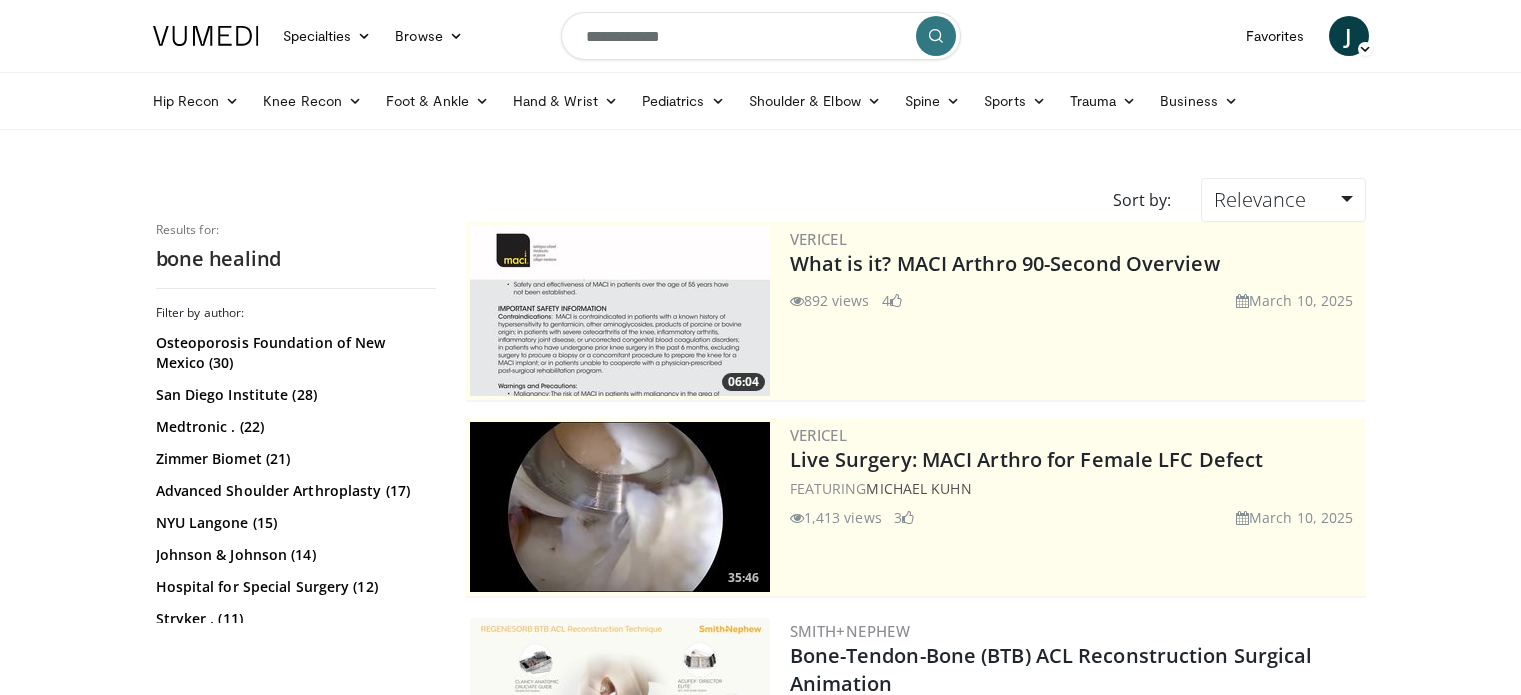 scroll, scrollTop: 0, scrollLeft: 0, axis: both 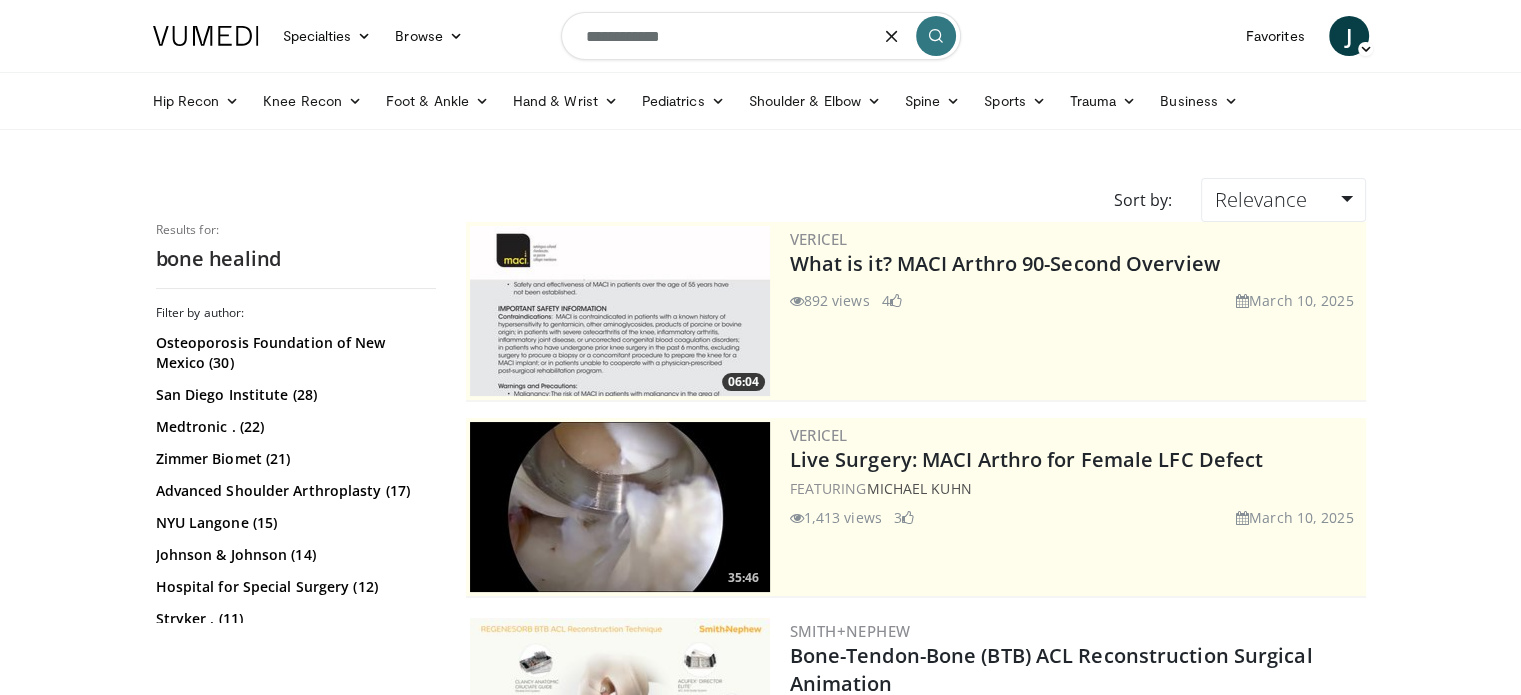 click on "**********" at bounding box center [761, 36] 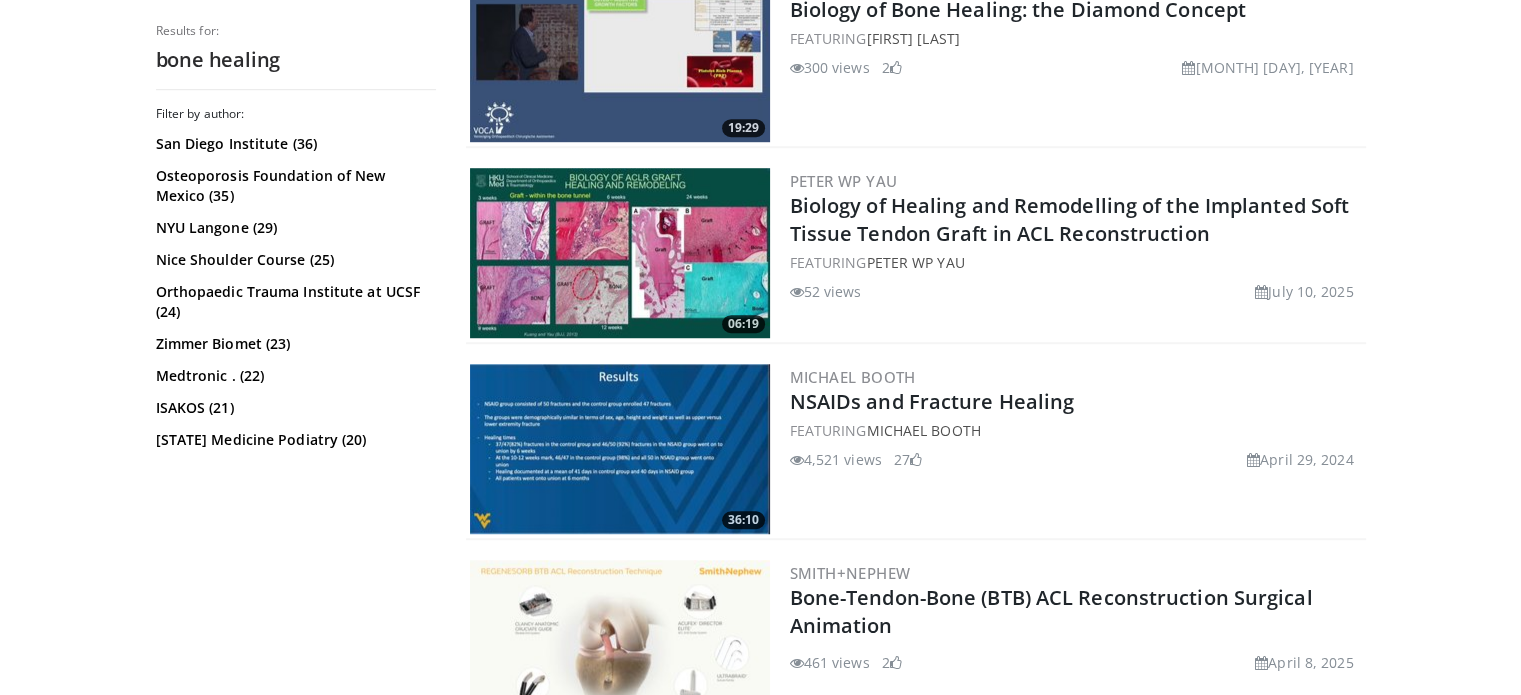 scroll, scrollTop: 1268, scrollLeft: 0, axis: vertical 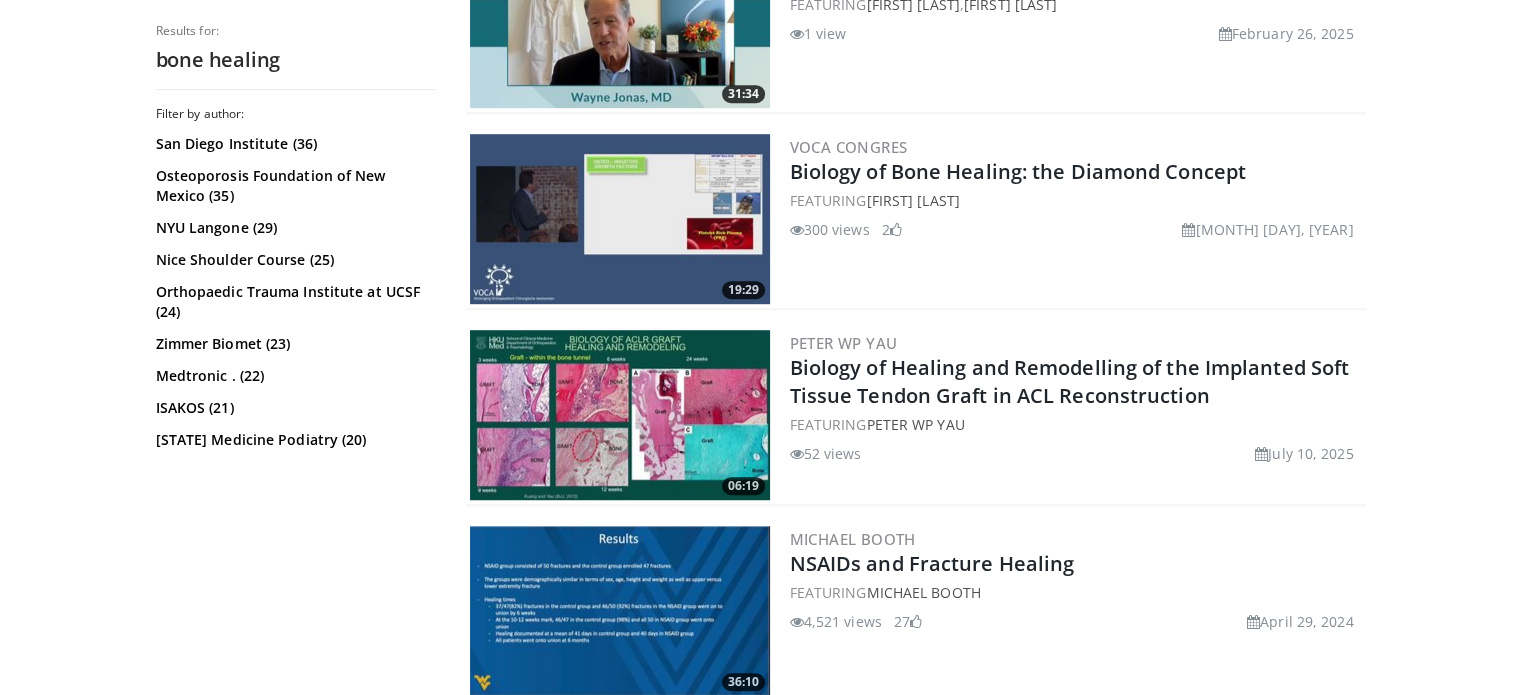 click at bounding box center [620, 219] 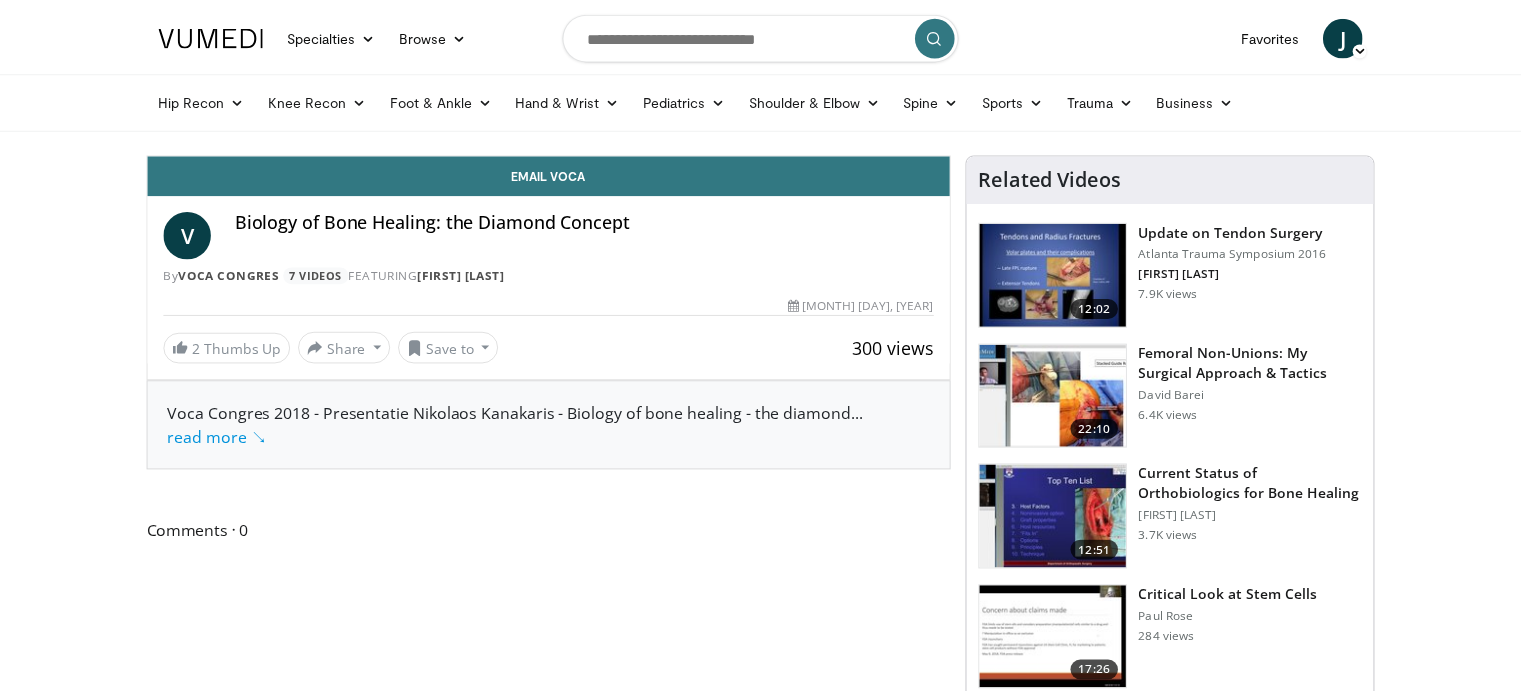 scroll, scrollTop: 0, scrollLeft: 0, axis: both 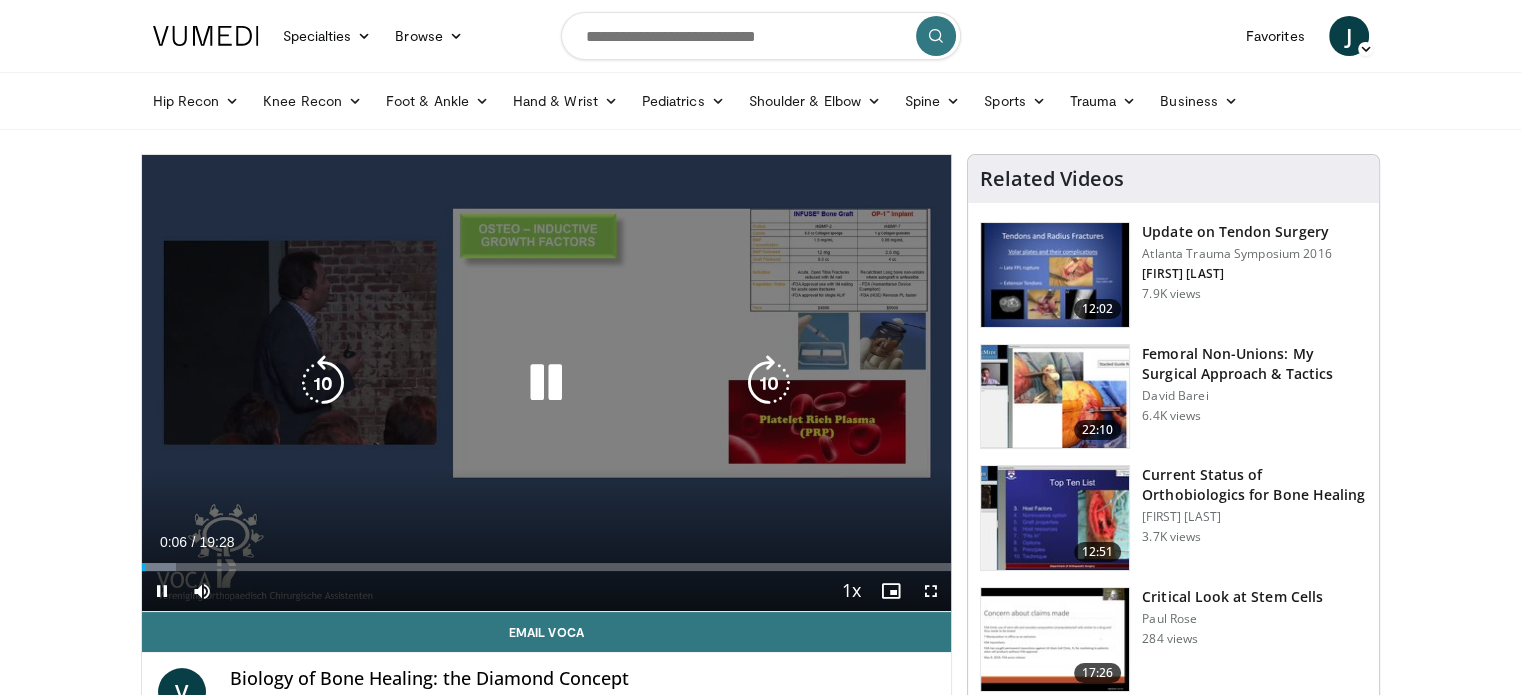 click at bounding box center [546, 383] 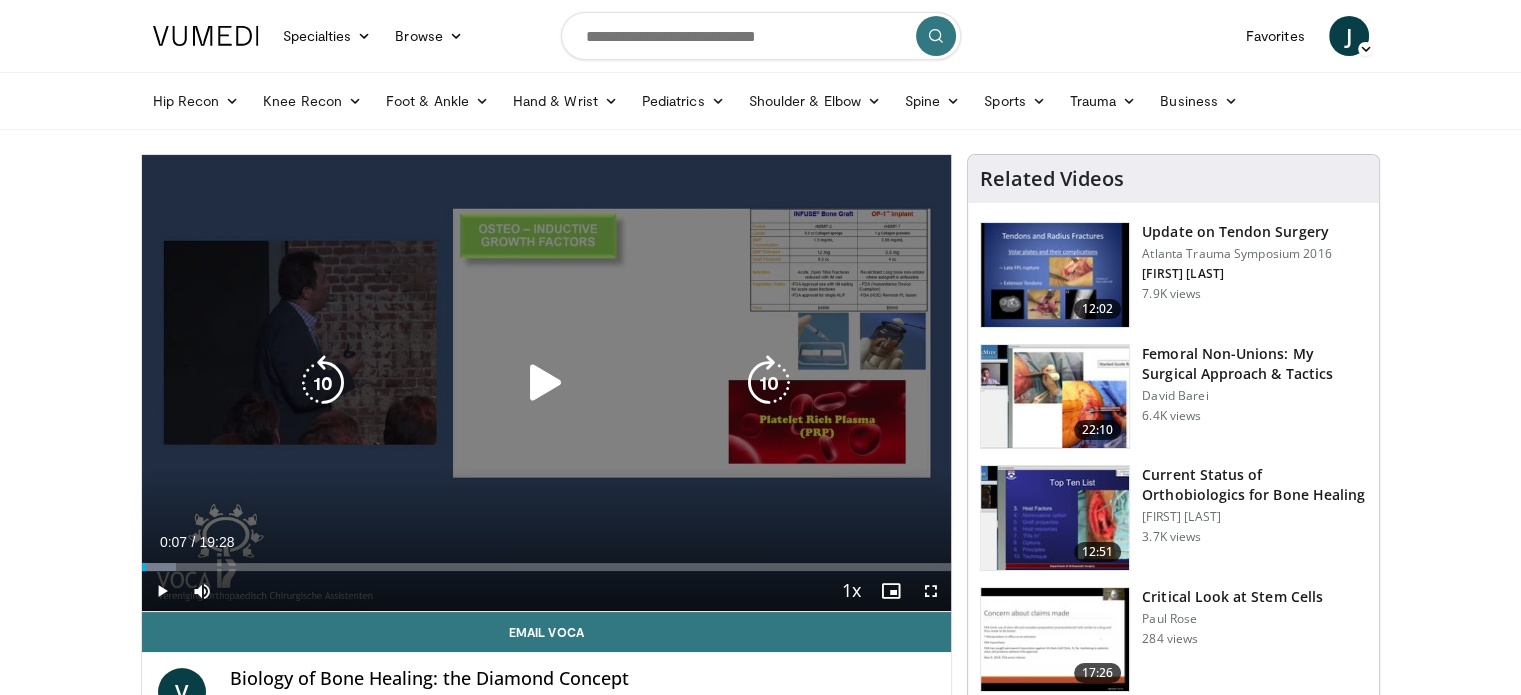 click on "10 seconds
Tap to unmute" at bounding box center [547, 383] 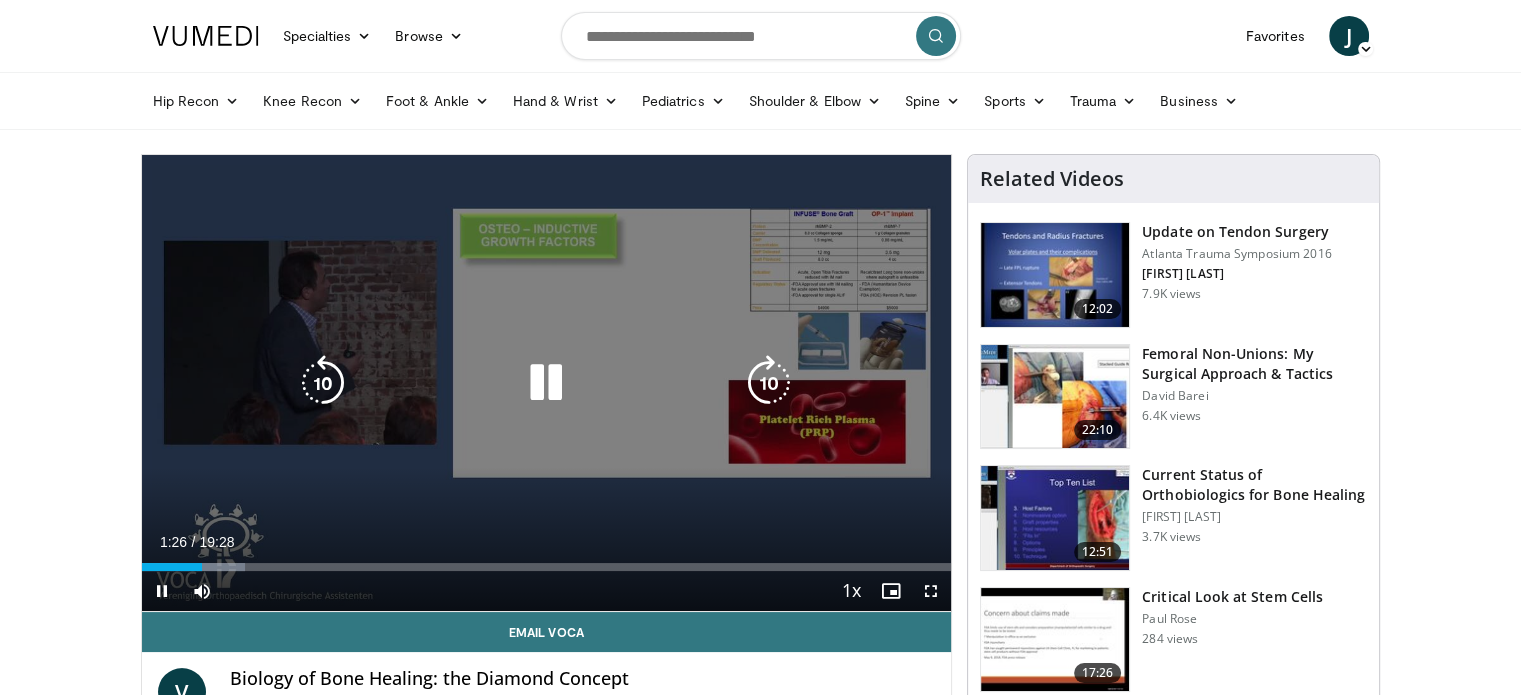 click at bounding box center (546, 383) 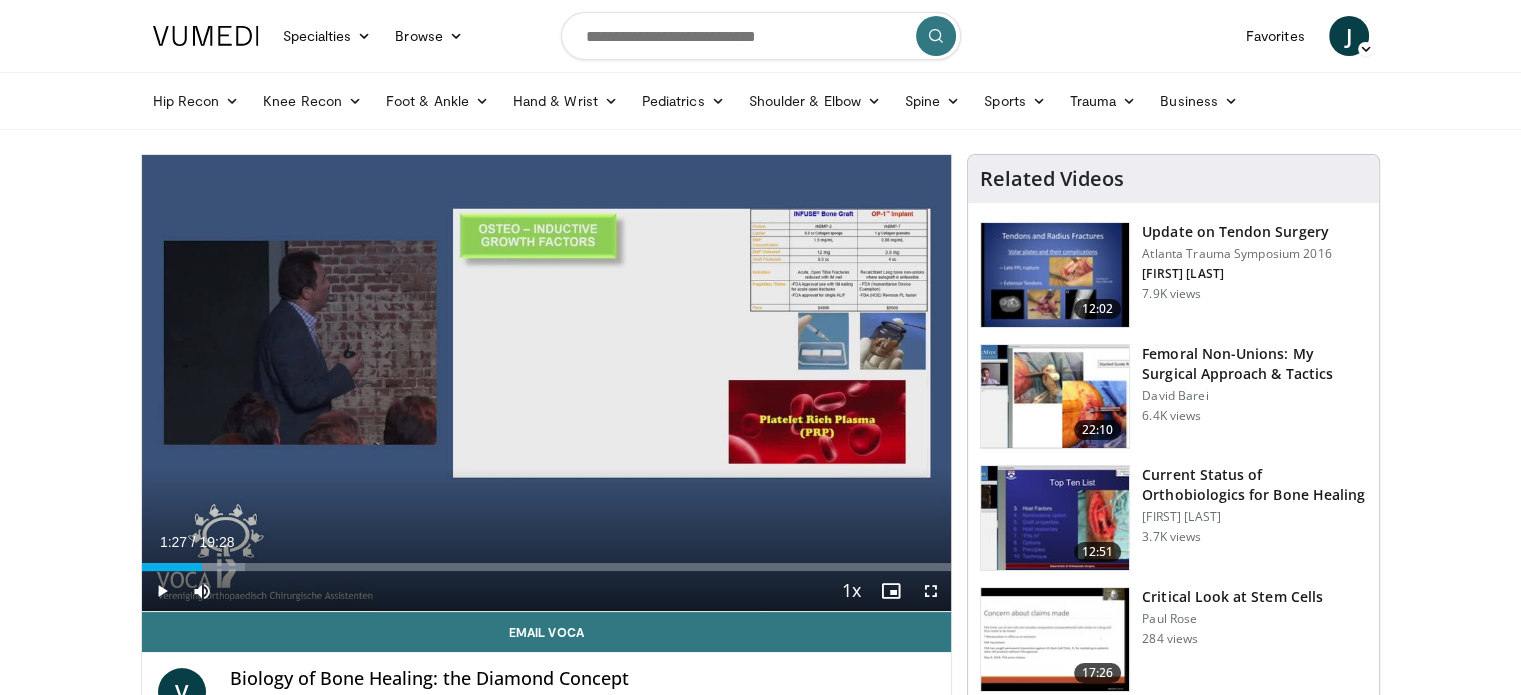 type 